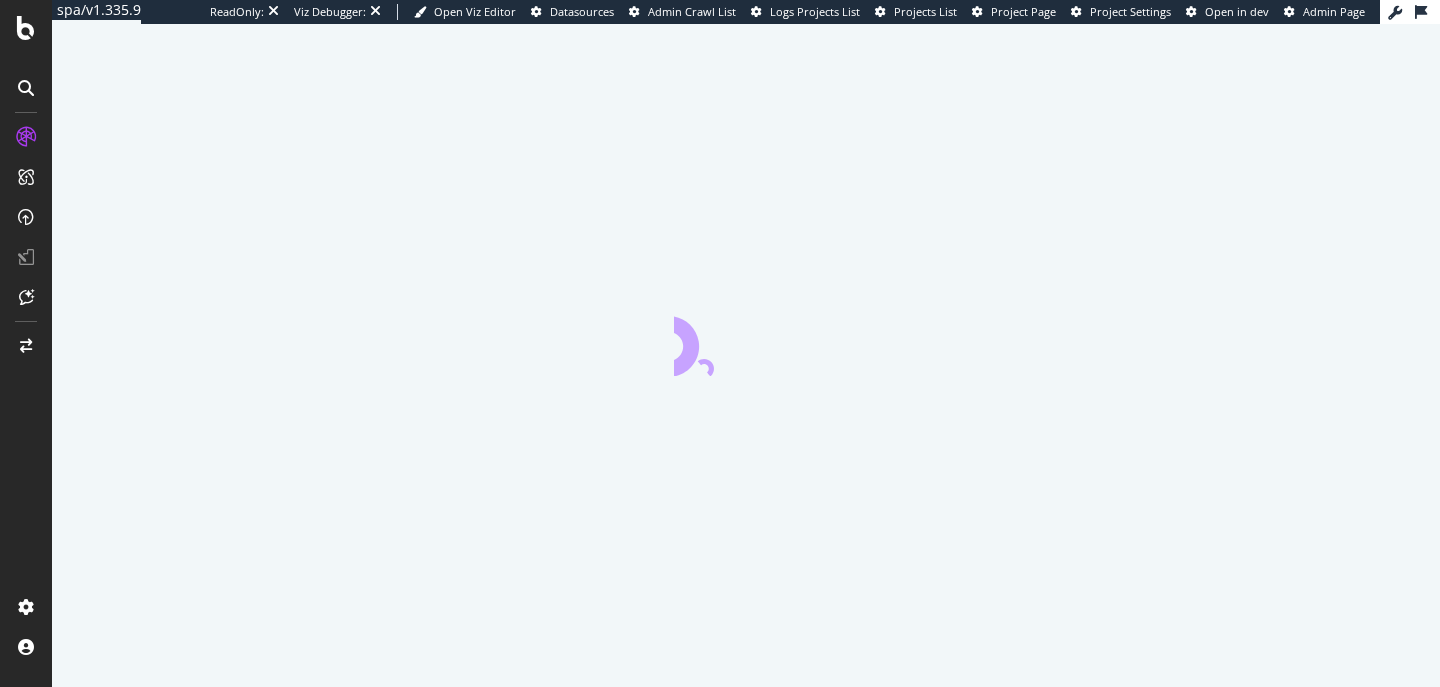 scroll, scrollTop: 0, scrollLeft: 0, axis: both 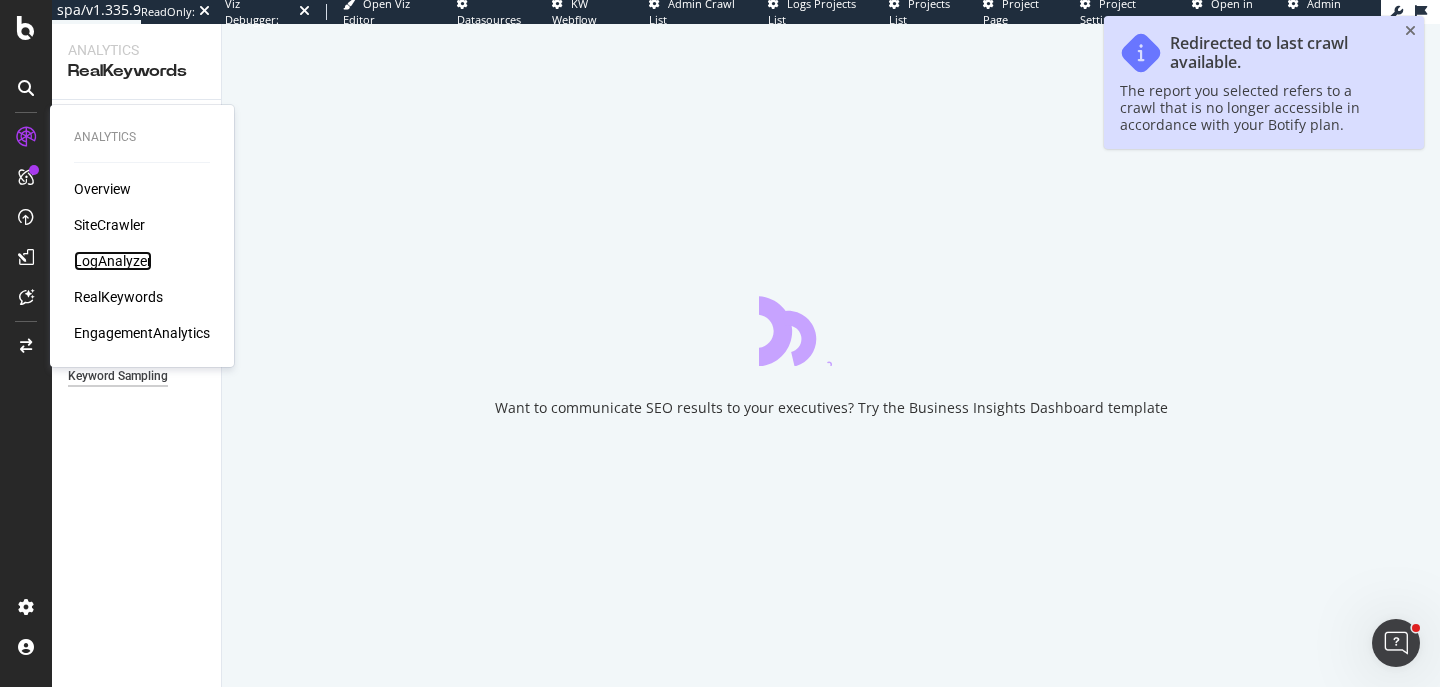 click on "LogAnalyzer" at bounding box center [113, 261] 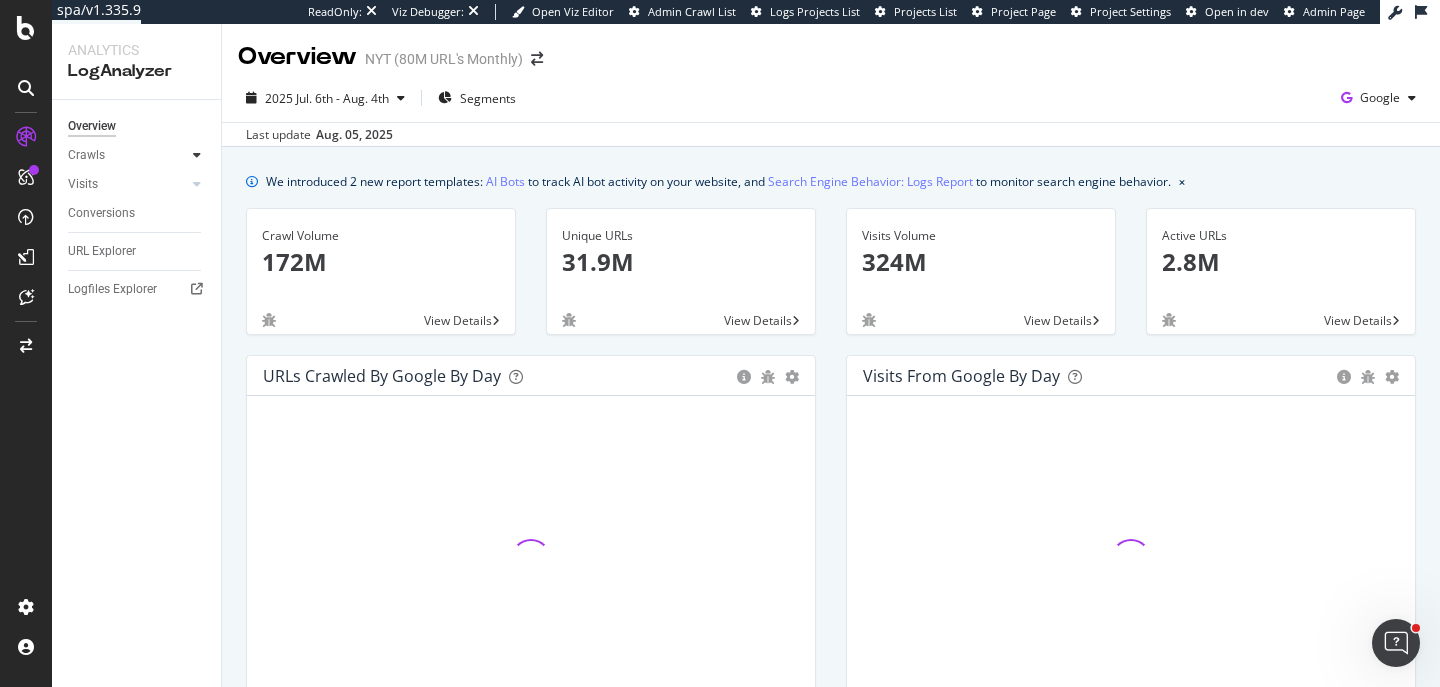 click at bounding box center [197, 155] 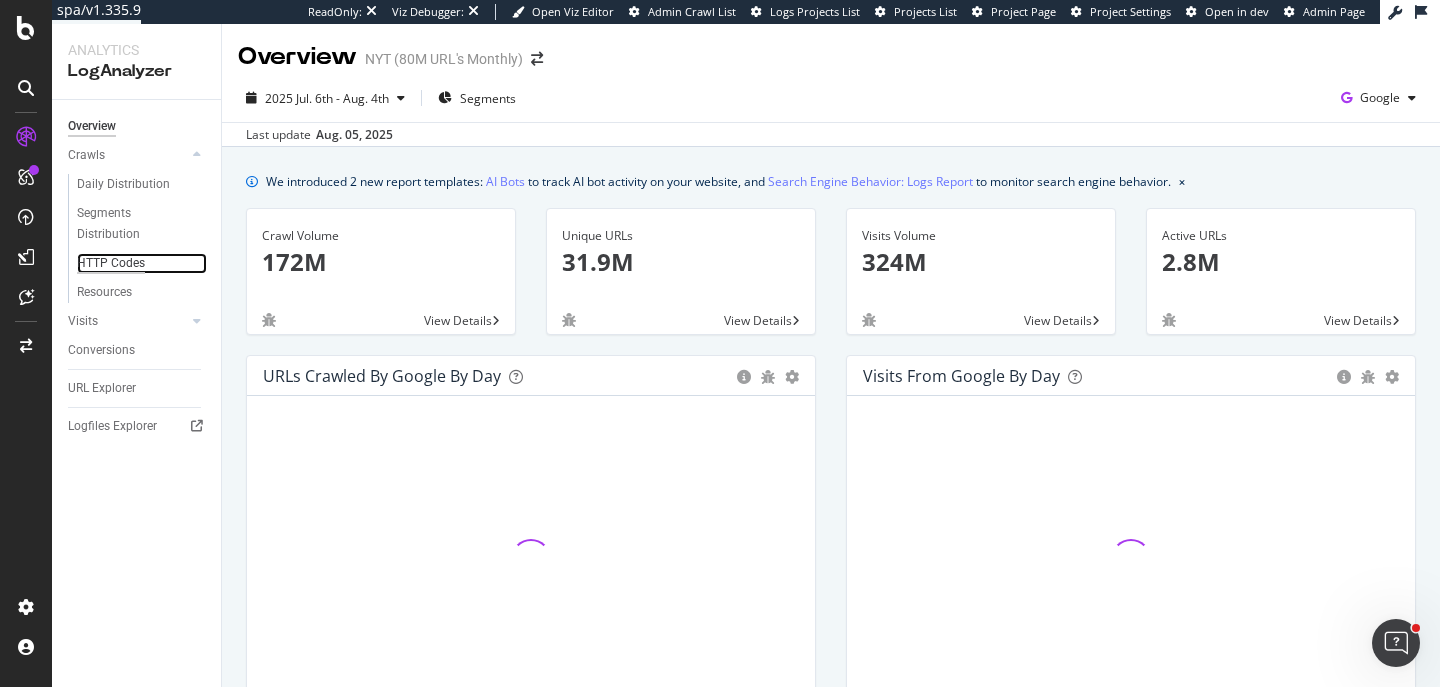 click on "HTTP Codes" at bounding box center [111, 263] 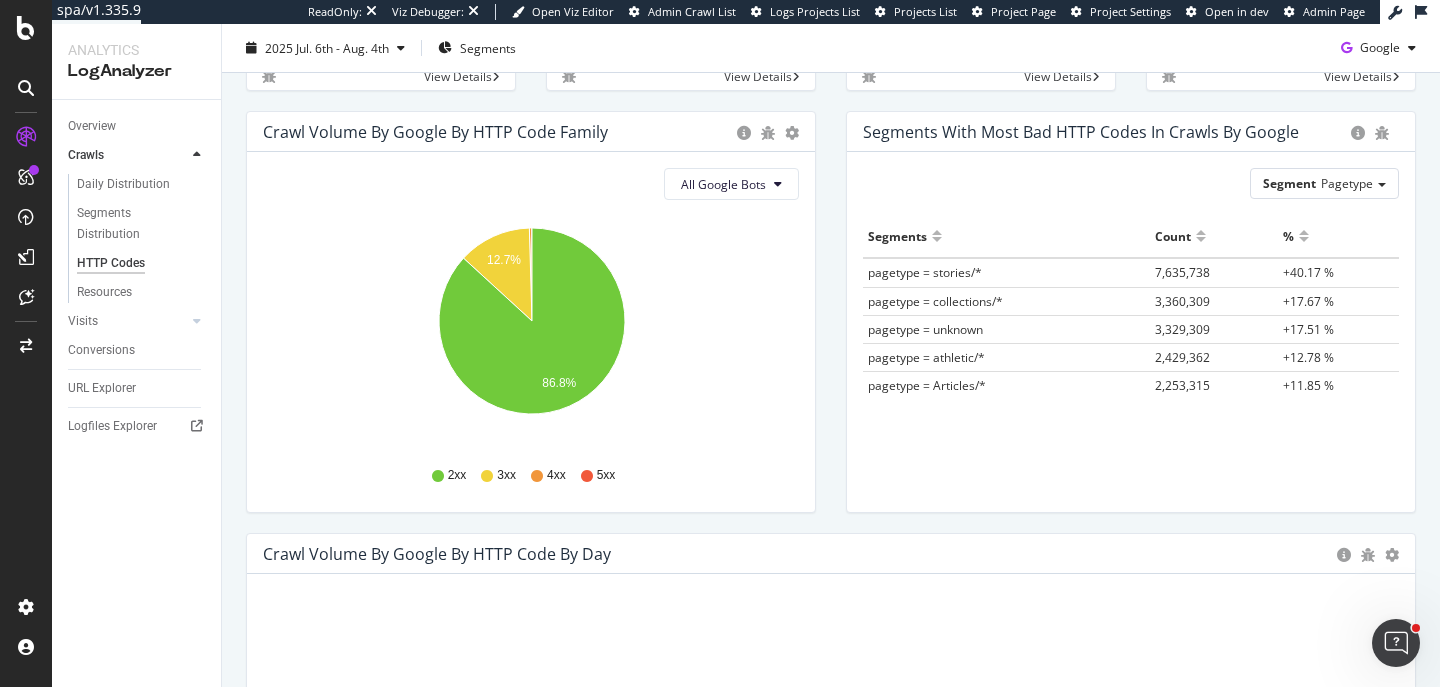 scroll, scrollTop: 184, scrollLeft: 0, axis: vertical 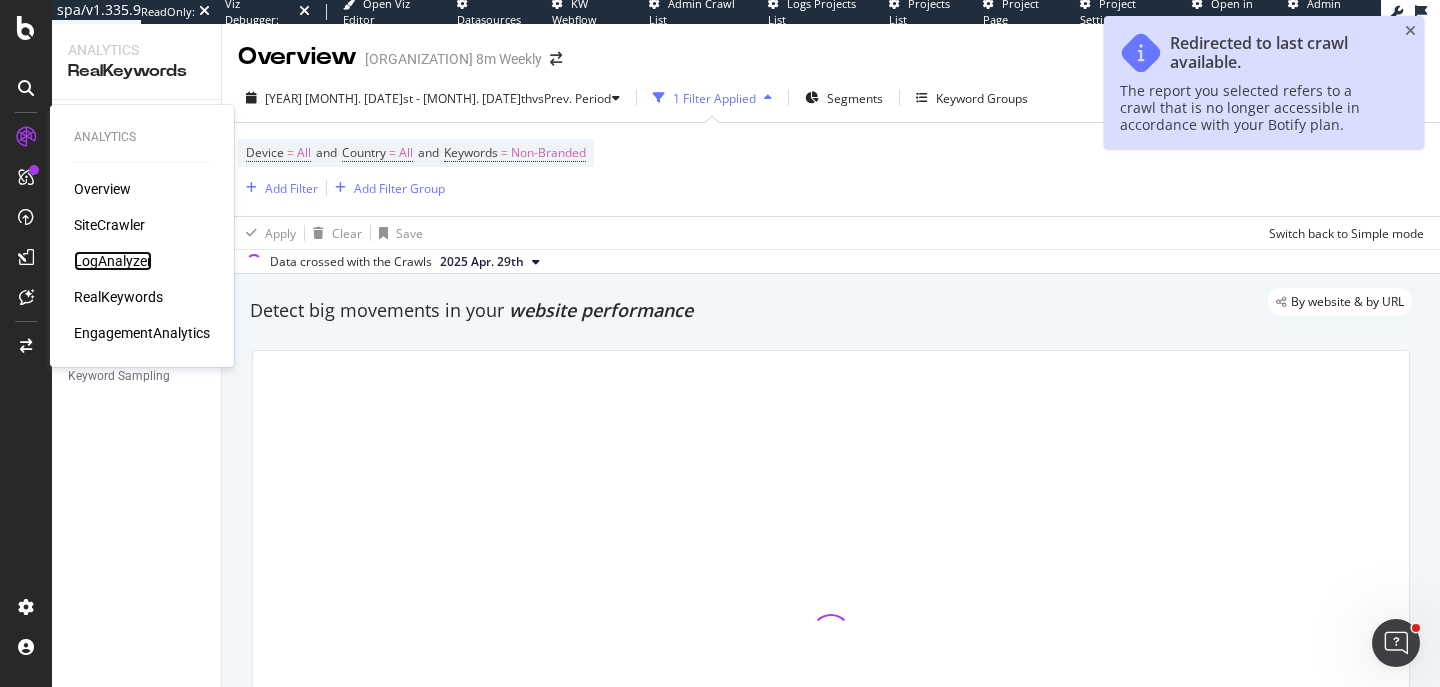 click on "LogAnalyzer" at bounding box center (113, 261) 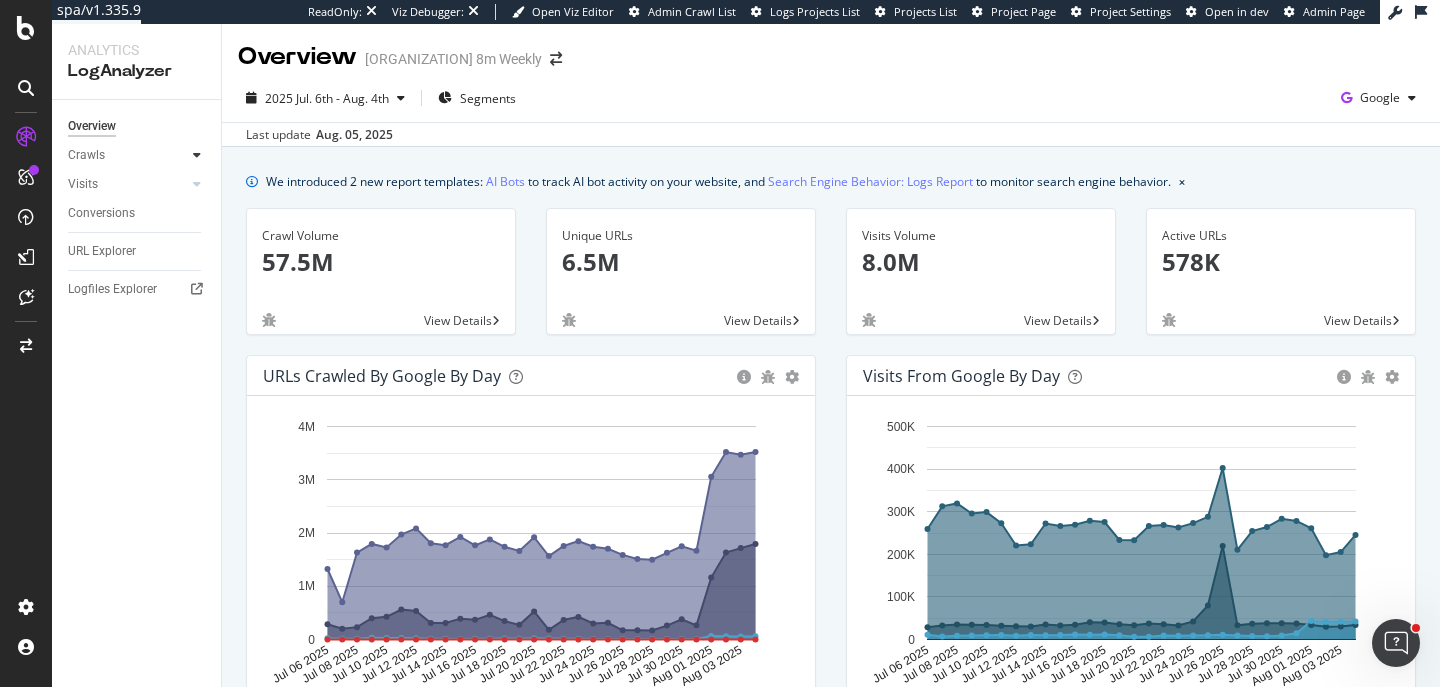 click at bounding box center (197, 155) 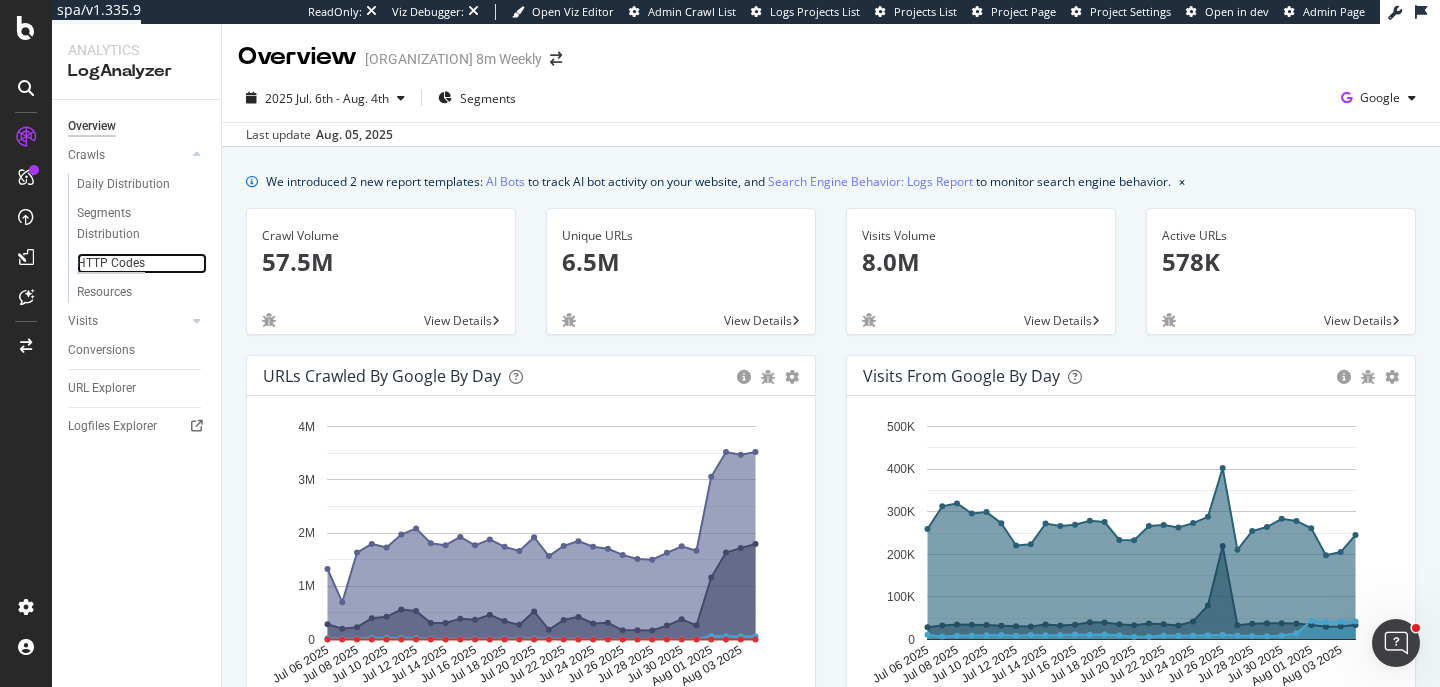 click on "HTTP Codes" at bounding box center (111, 263) 